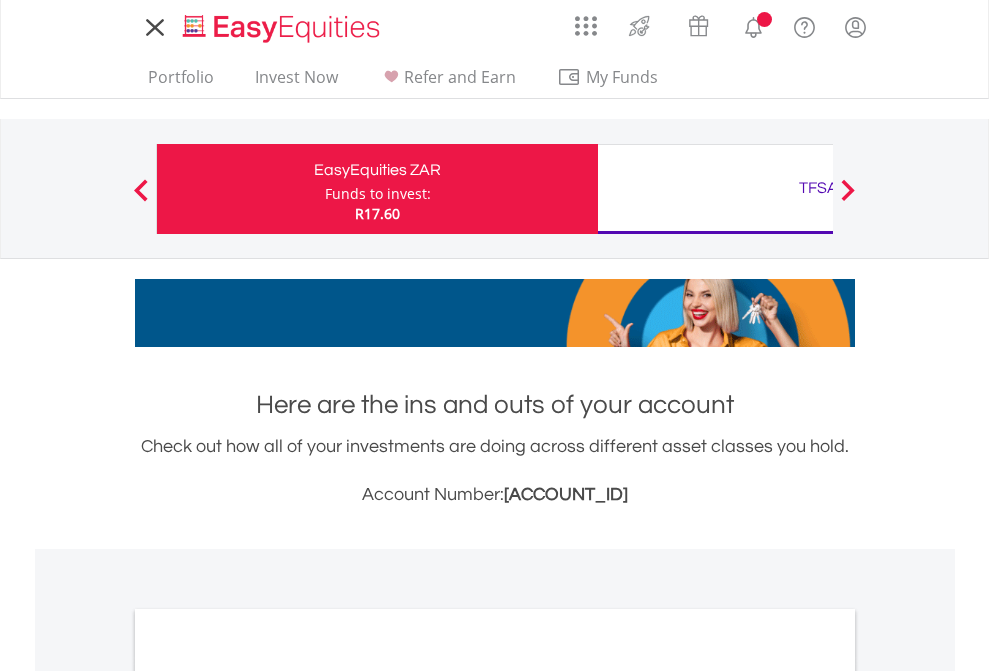 scroll, scrollTop: 0, scrollLeft: 0, axis: both 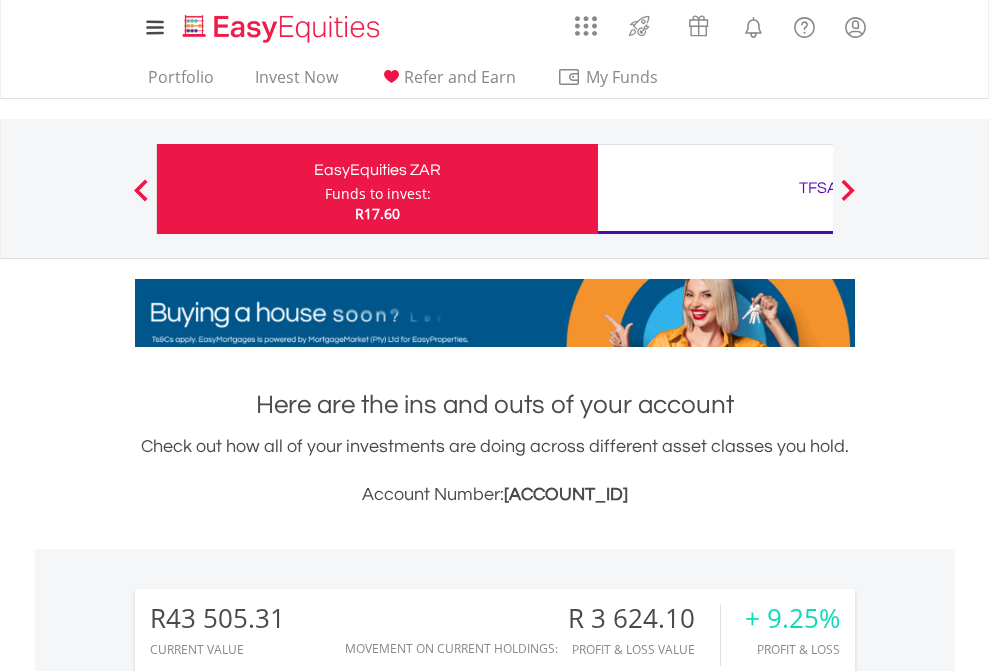 click on "Funds to invest:" at bounding box center [378, 194] 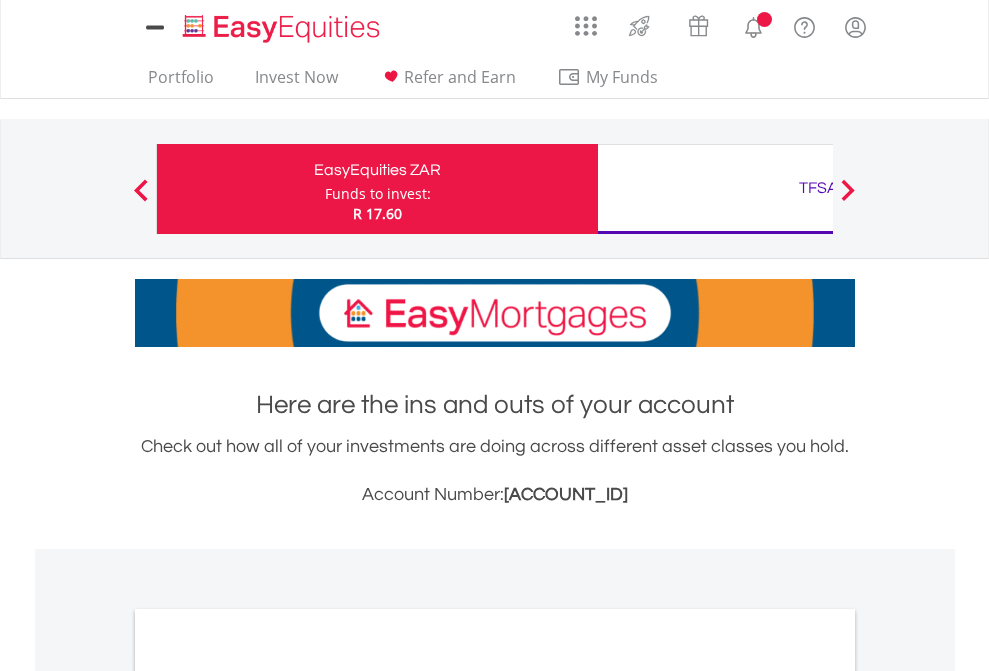 scroll, scrollTop: 0, scrollLeft: 0, axis: both 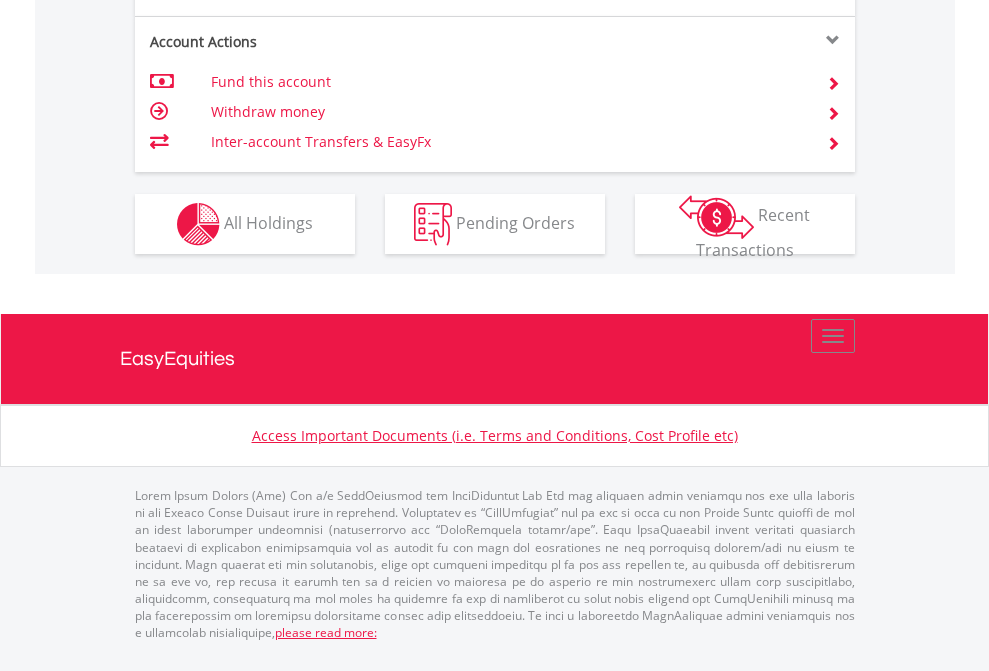 click on "Investment types" at bounding box center (706, -337) 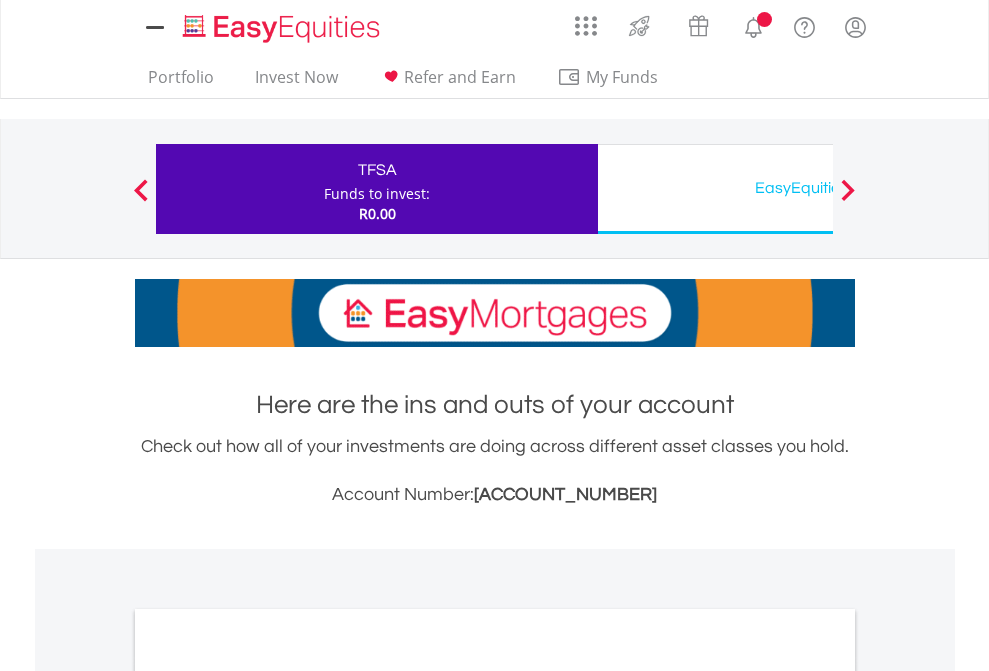 scroll, scrollTop: 0, scrollLeft: 0, axis: both 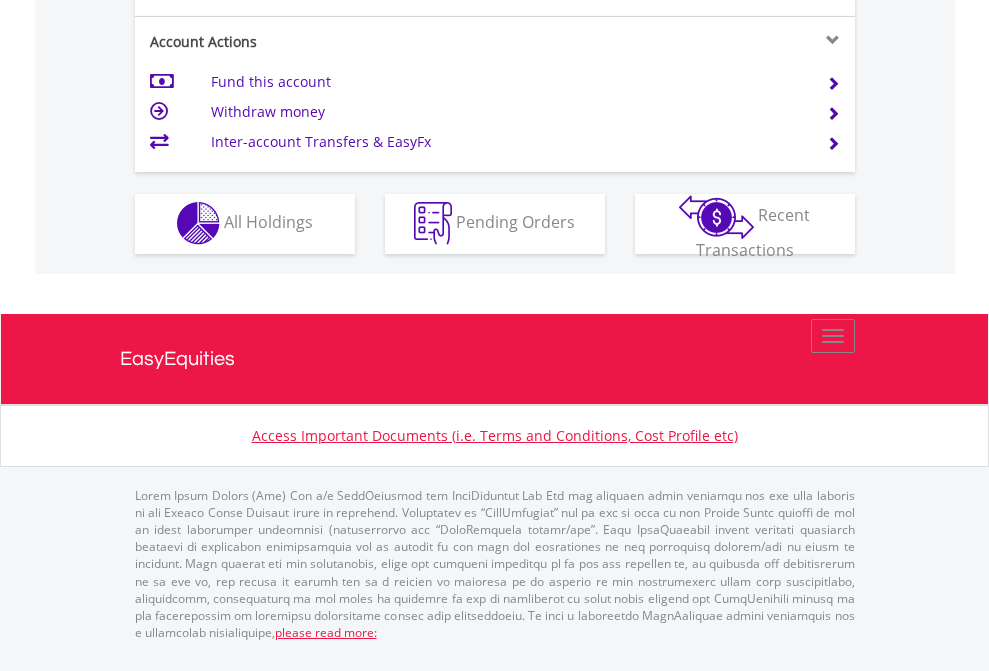 click on "Investment types" at bounding box center [706, -353] 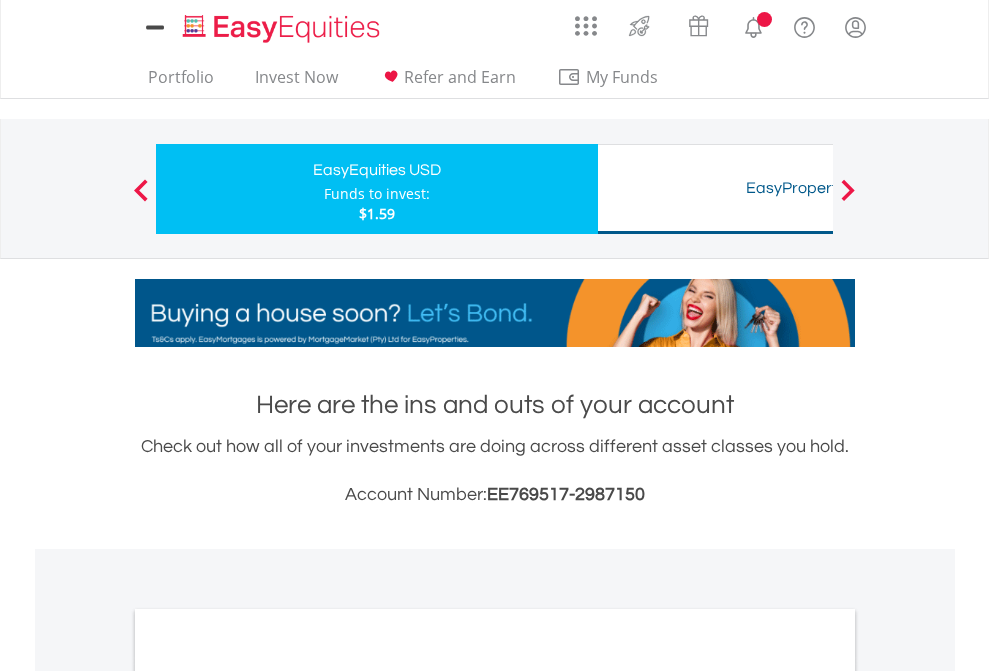 scroll, scrollTop: 0, scrollLeft: 0, axis: both 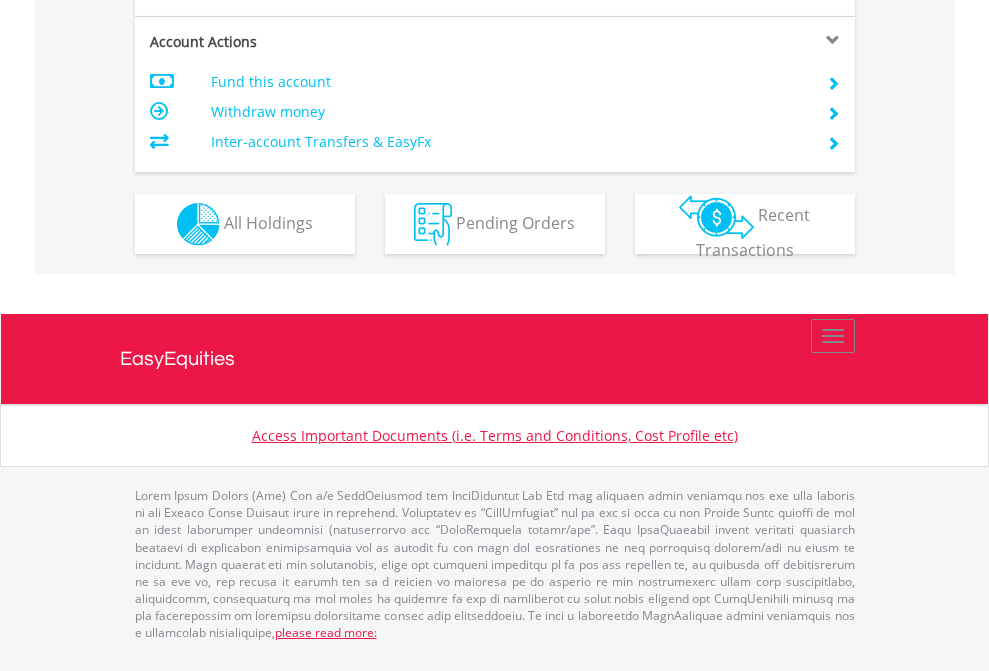 click on "Investment types" at bounding box center (706, -337) 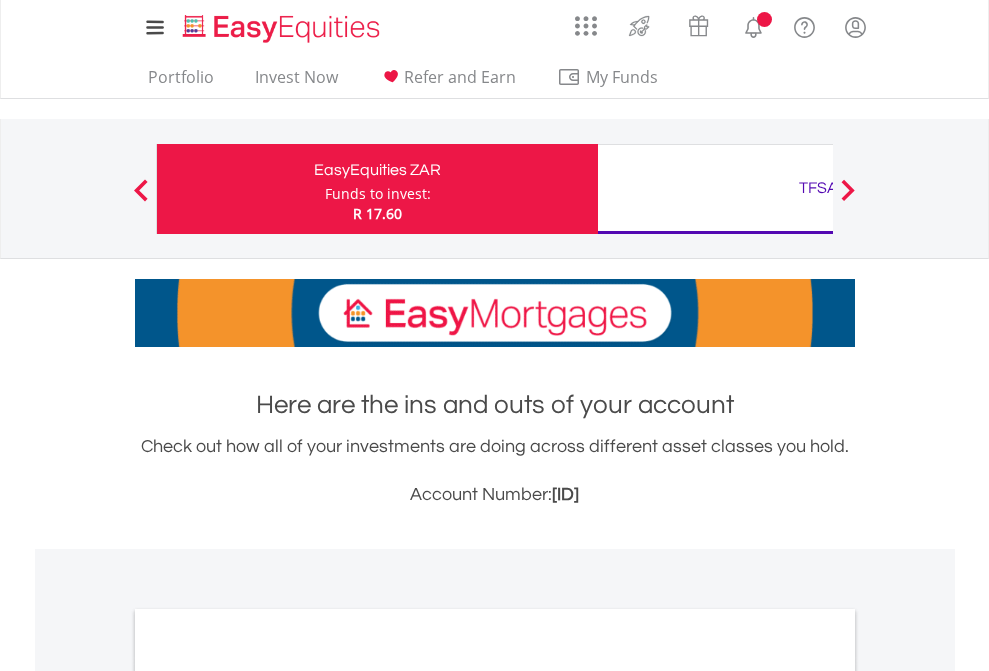 scroll, scrollTop: 0, scrollLeft: 0, axis: both 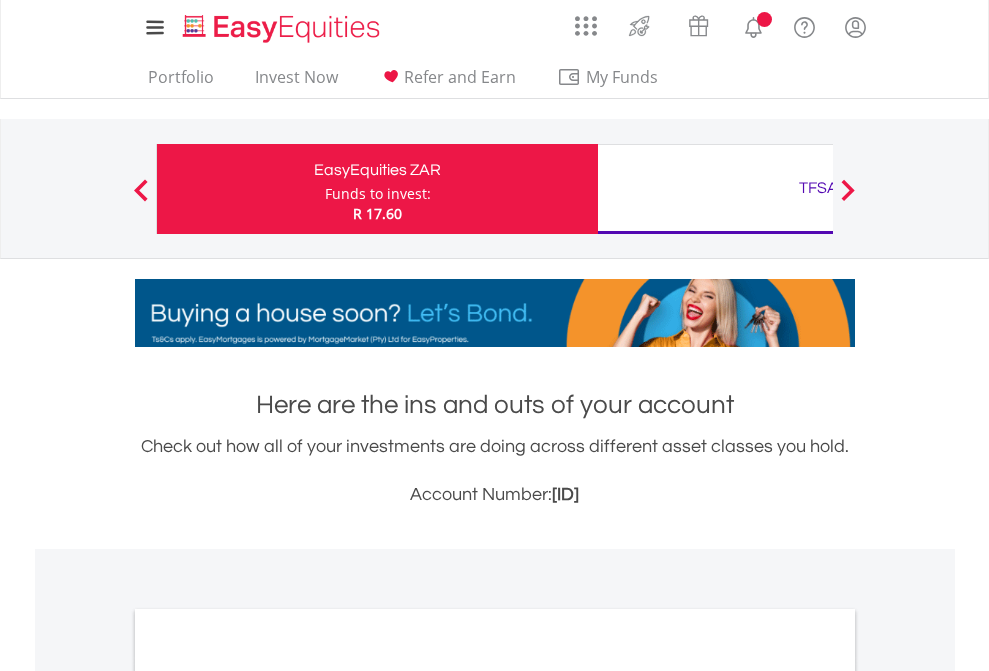 click on "All Holdings" at bounding box center (268, 1096) 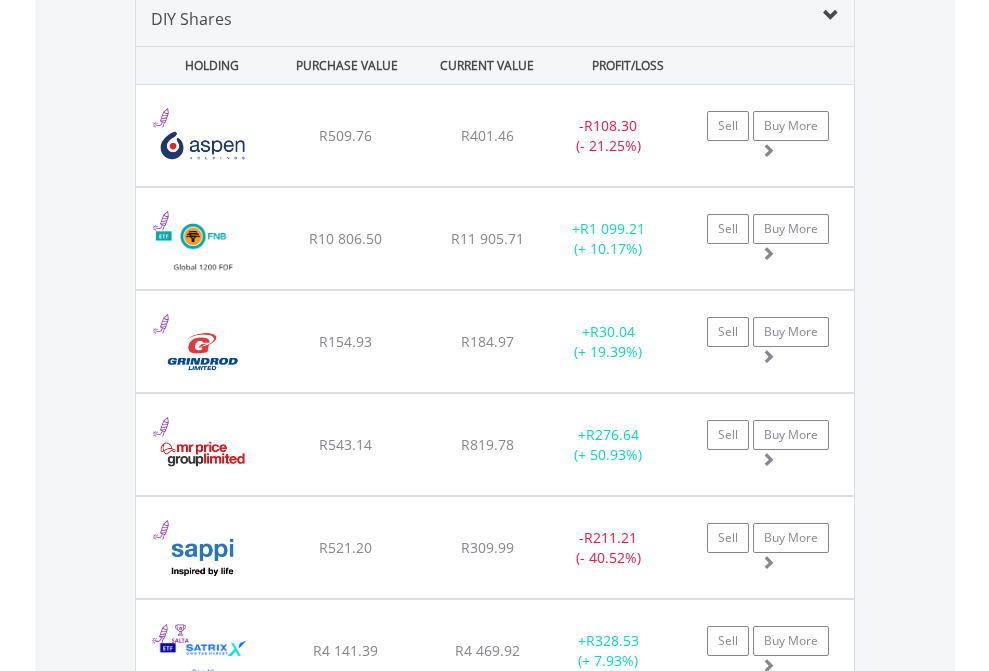 scroll, scrollTop: 1933, scrollLeft: 0, axis: vertical 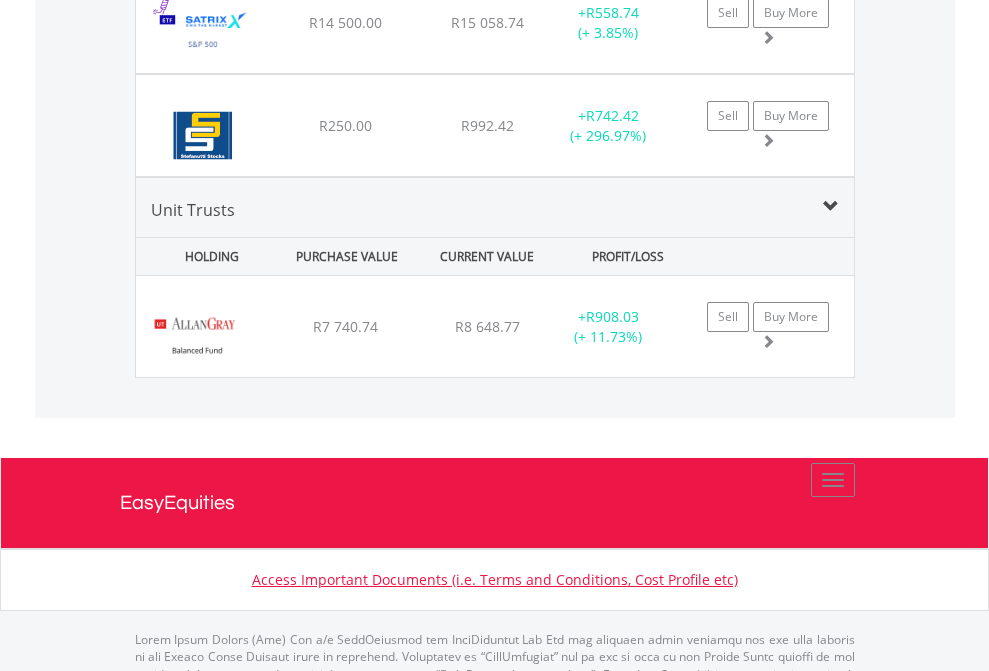 click on "TFSA" at bounding box center [818, -1745] 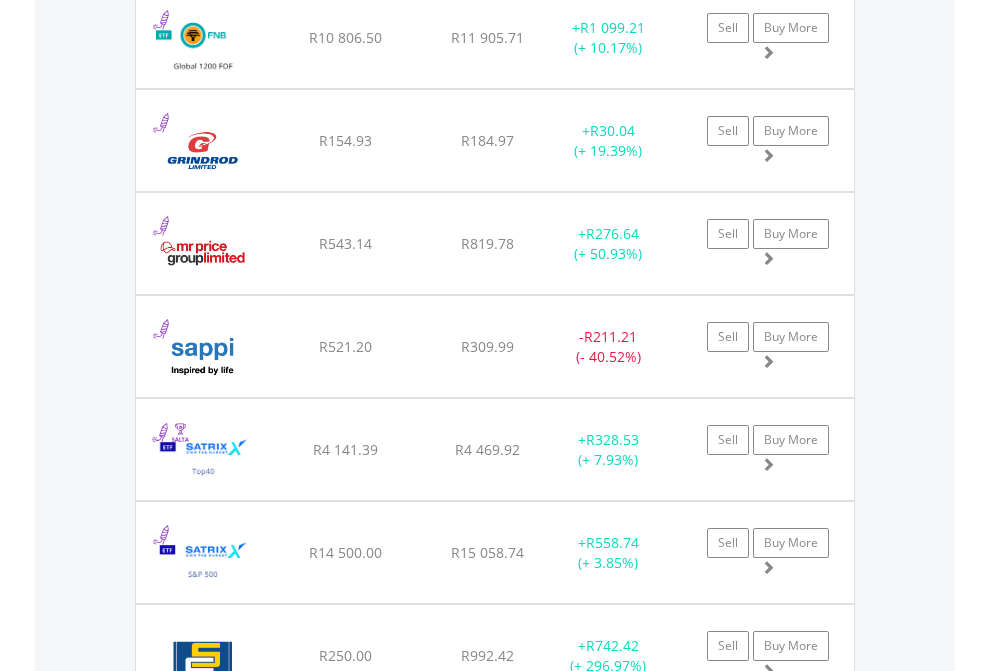 scroll, scrollTop: 144, scrollLeft: 0, axis: vertical 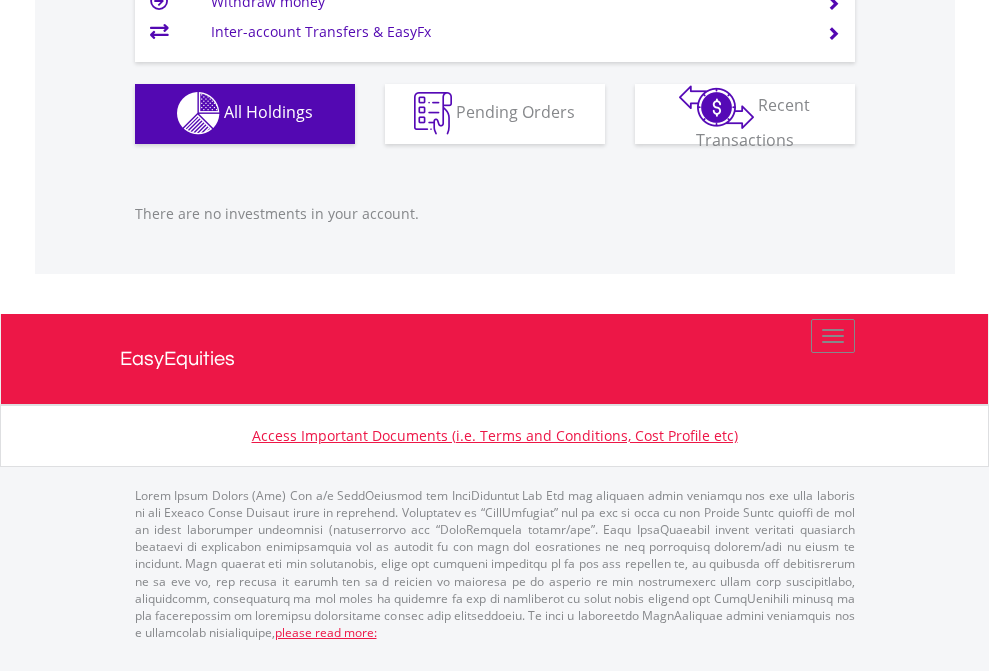 click on "EasyEquities USD" at bounding box center [818, -1142] 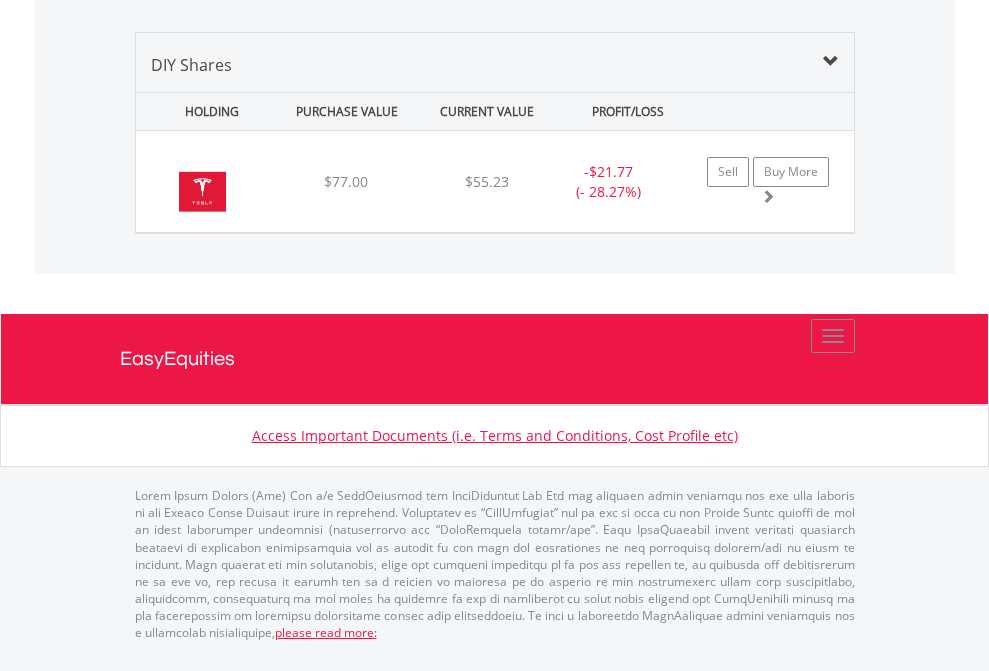 scroll, scrollTop: 2225, scrollLeft: 0, axis: vertical 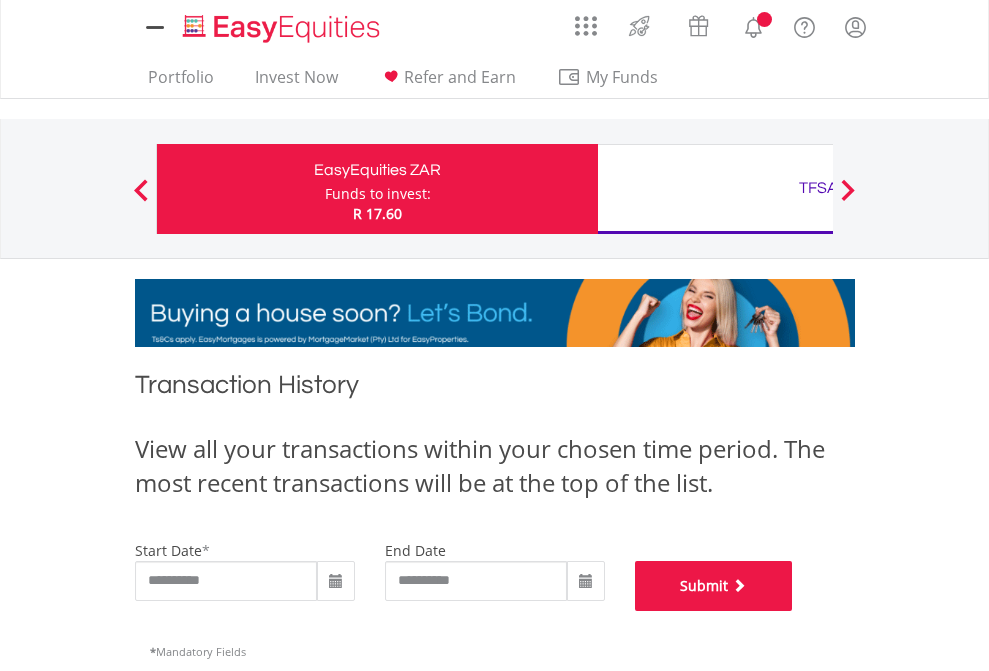 click on "Submit" at bounding box center (714, 586) 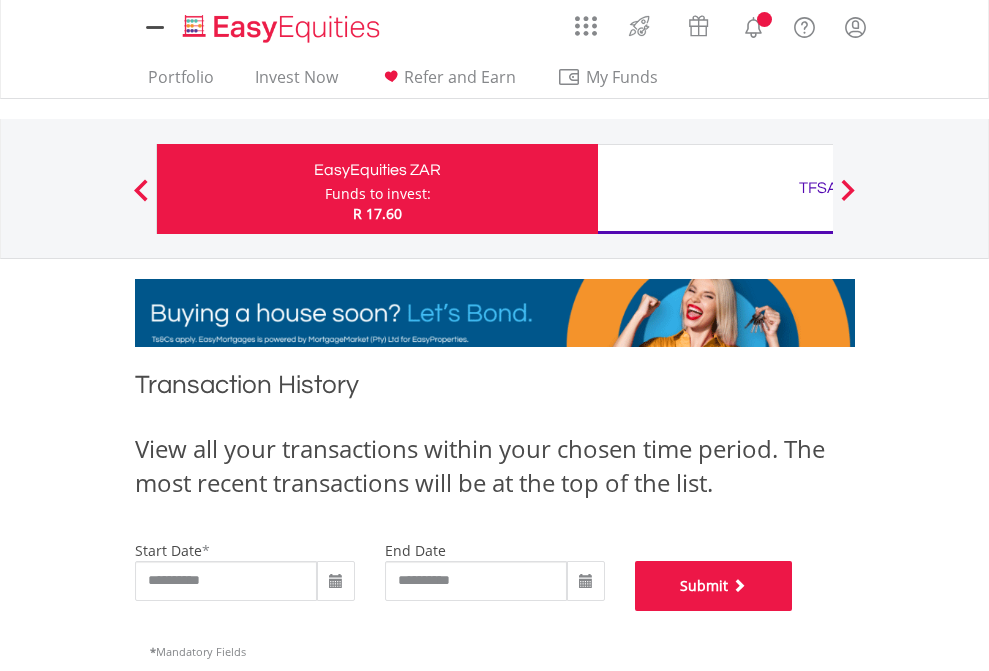 scroll, scrollTop: 811, scrollLeft: 0, axis: vertical 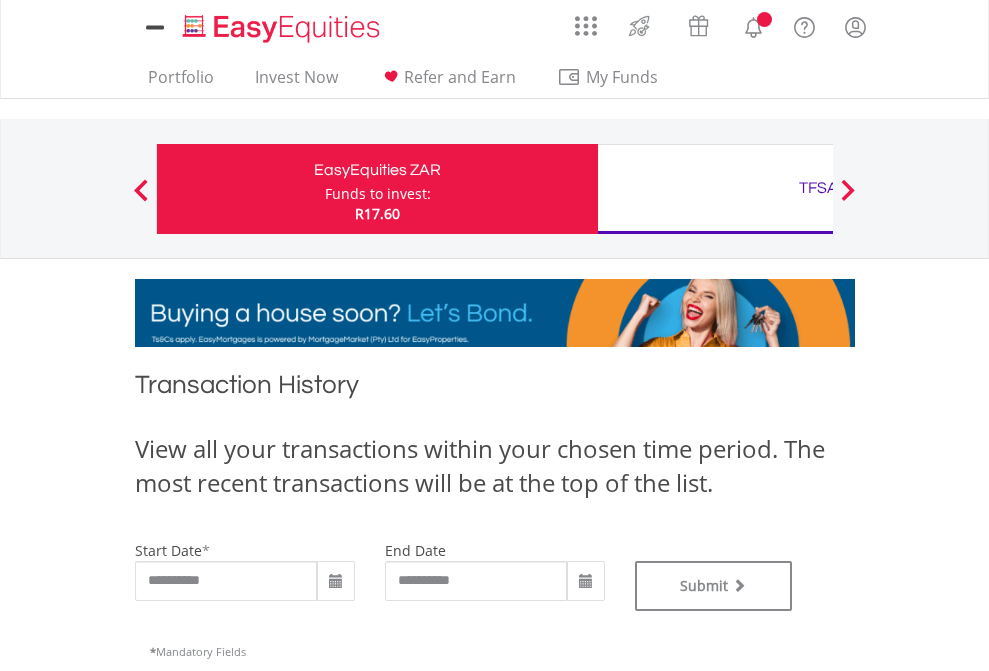 click on "TFSA" at bounding box center [818, 188] 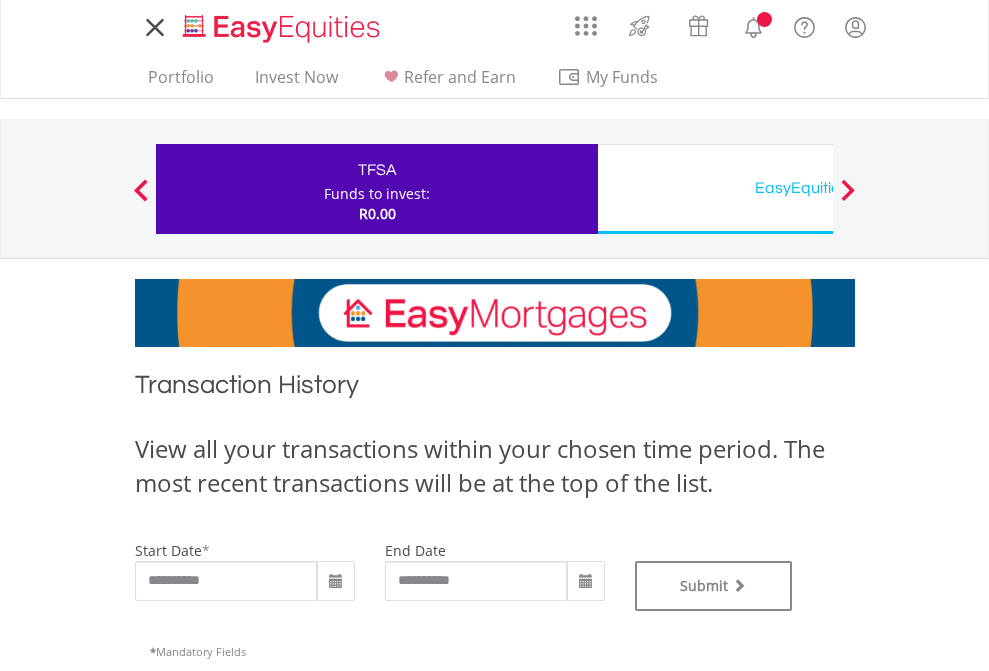 scroll, scrollTop: 0, scrollLeft: 0, axis: both 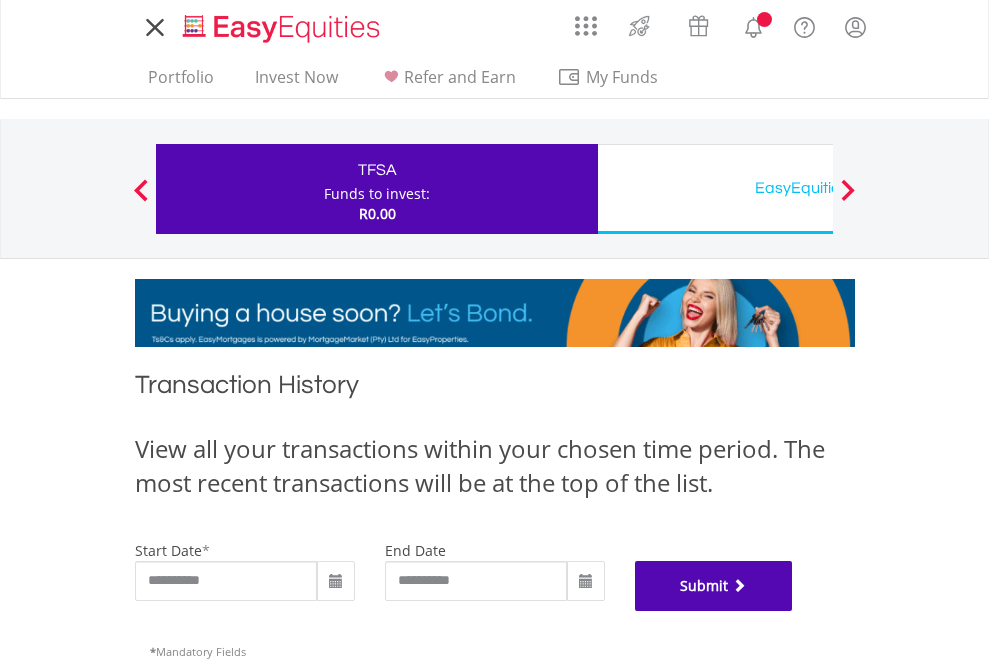 click on "Submit" at bounding box center (714, 586) 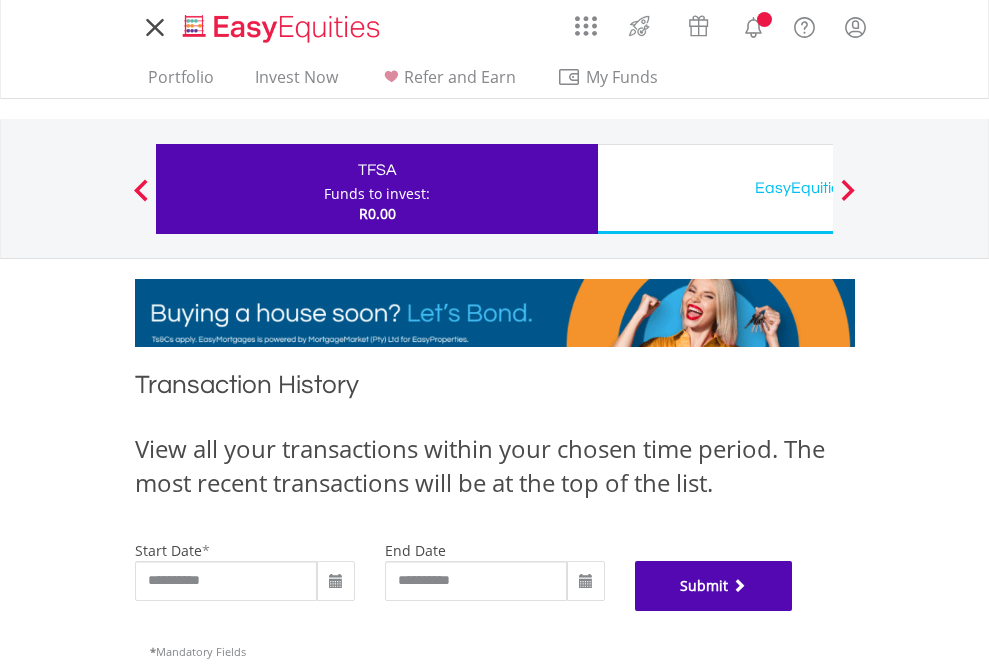 scroll, scrollTop: 811, scrollLeft: 0, axis: vertical 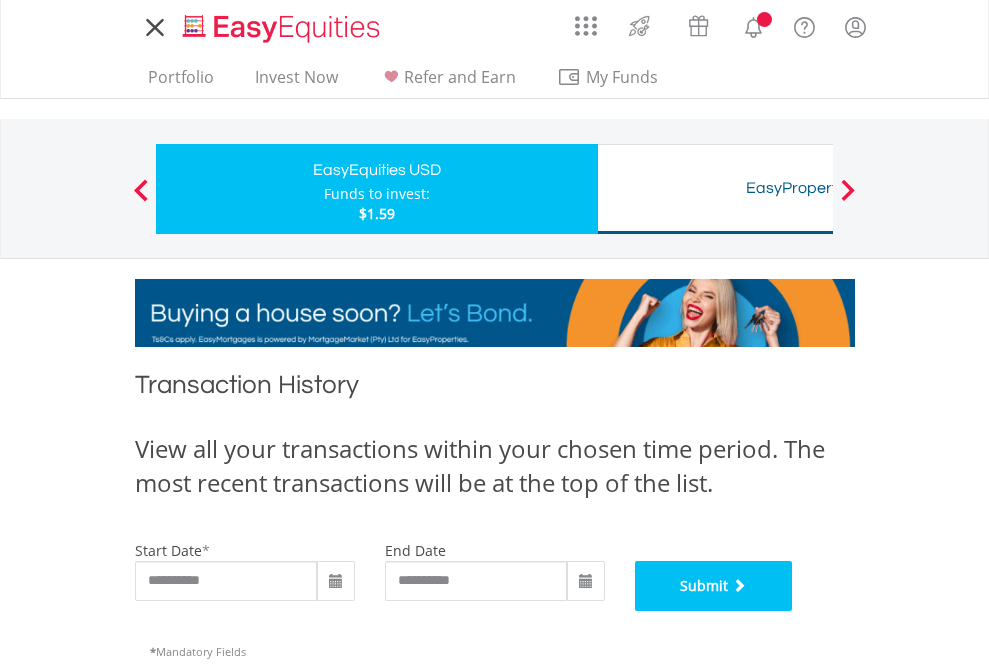 click on "Submit" at bounding box center [714, 586] 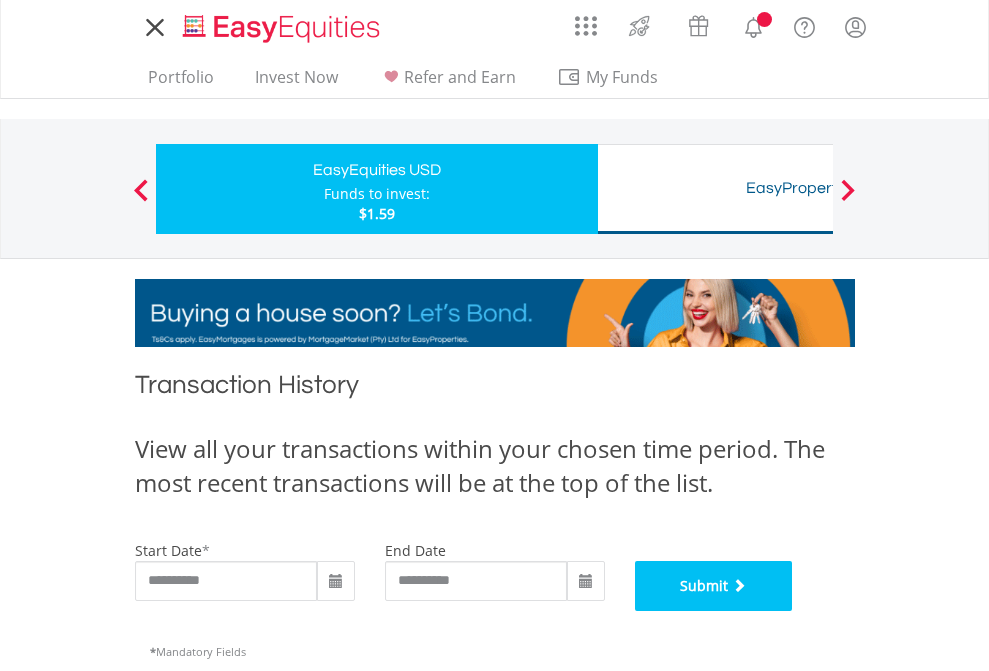 scroll, scrollTop: 811, scrollLeft: 0, axis: vertical 